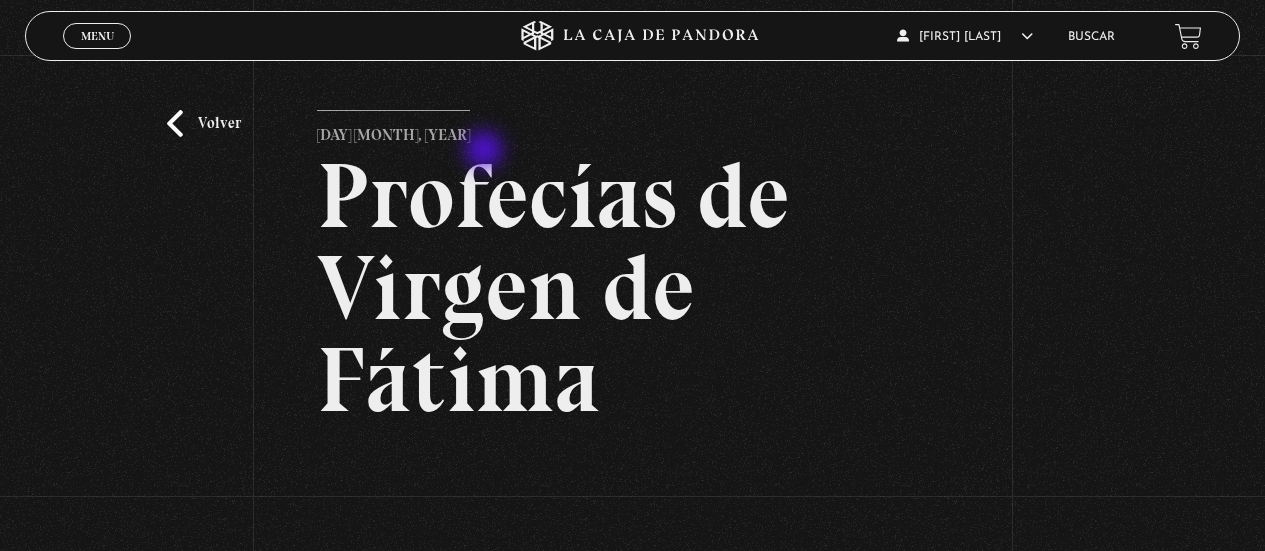 scroll, scrollTop: 320, scrollLeft: 0, axis: vertical 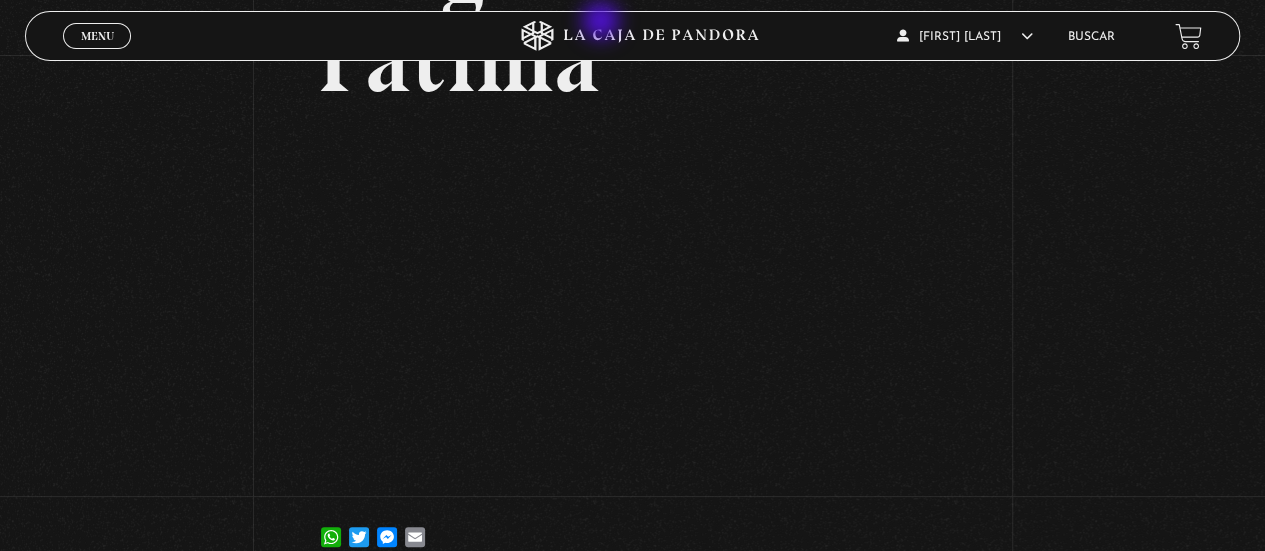 click 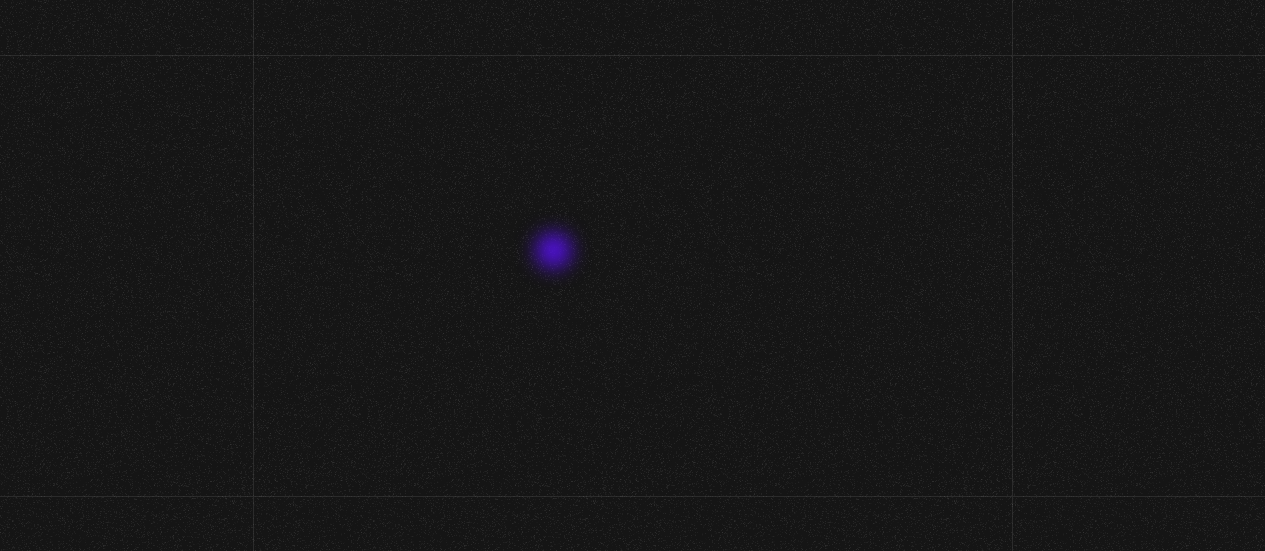 scroll, scrollTop: 0, scrollLeft: 0, axis: both 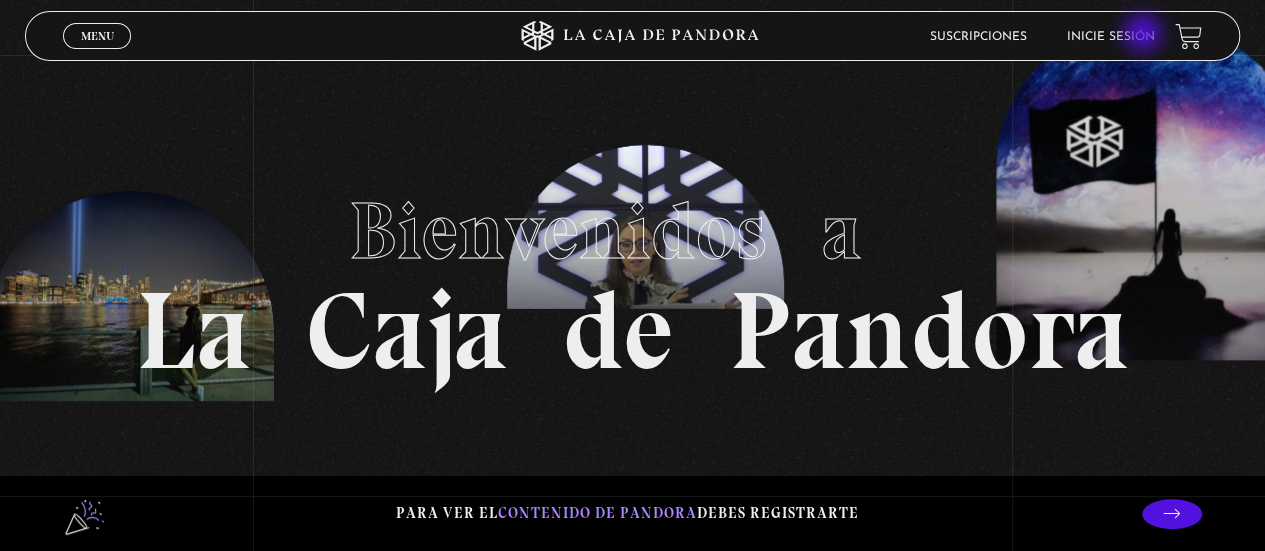 click on "Inicie sesión" at bounding box center [1111, 37] 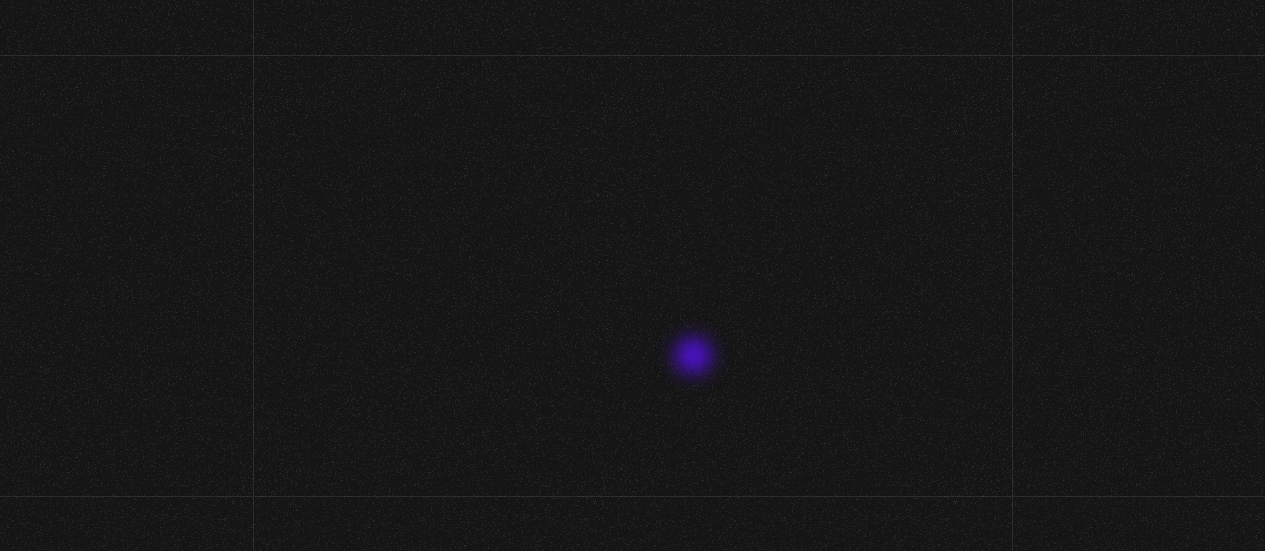 scroll, scrollTop: 0, scrollLeft: 0, axis: both 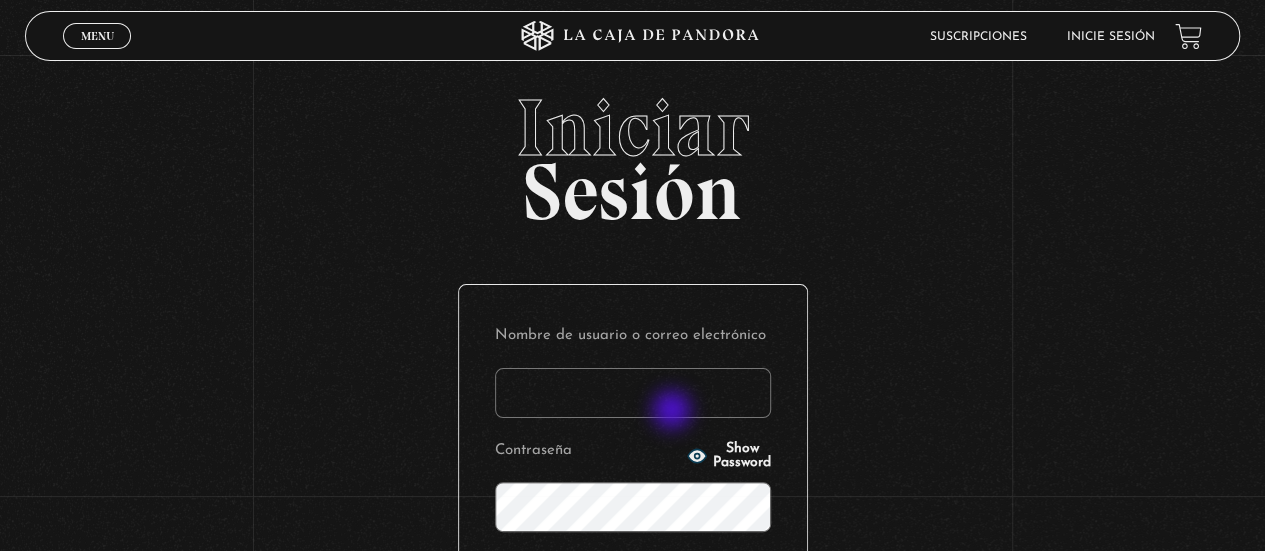 type on "[FIRST]" 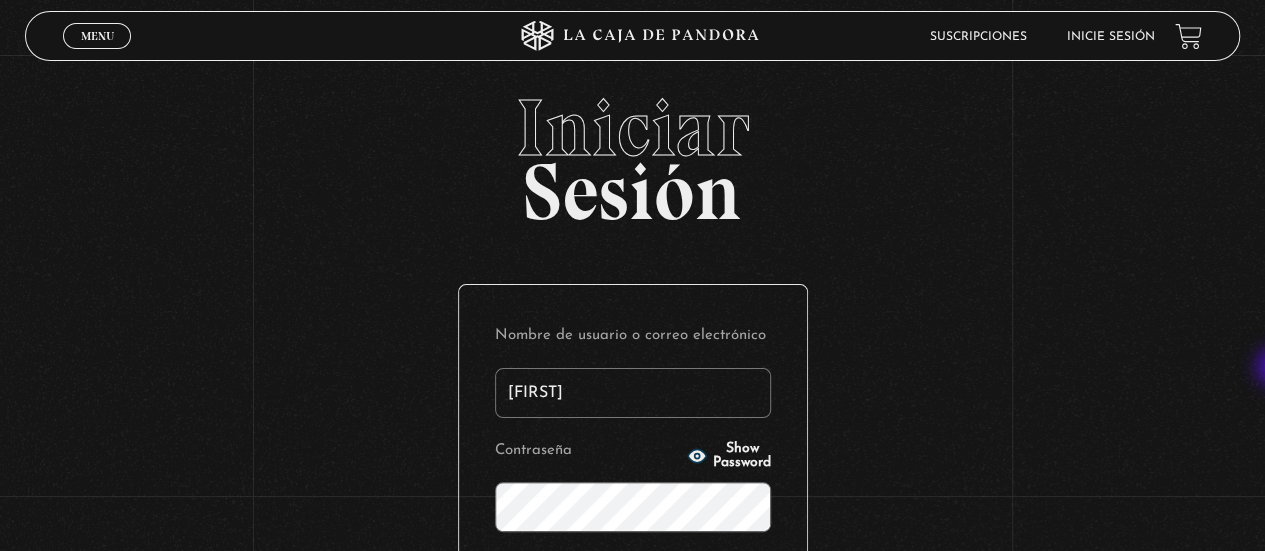 scroll, scrollTop: 310, scrollLeft: 0, axis: vertical 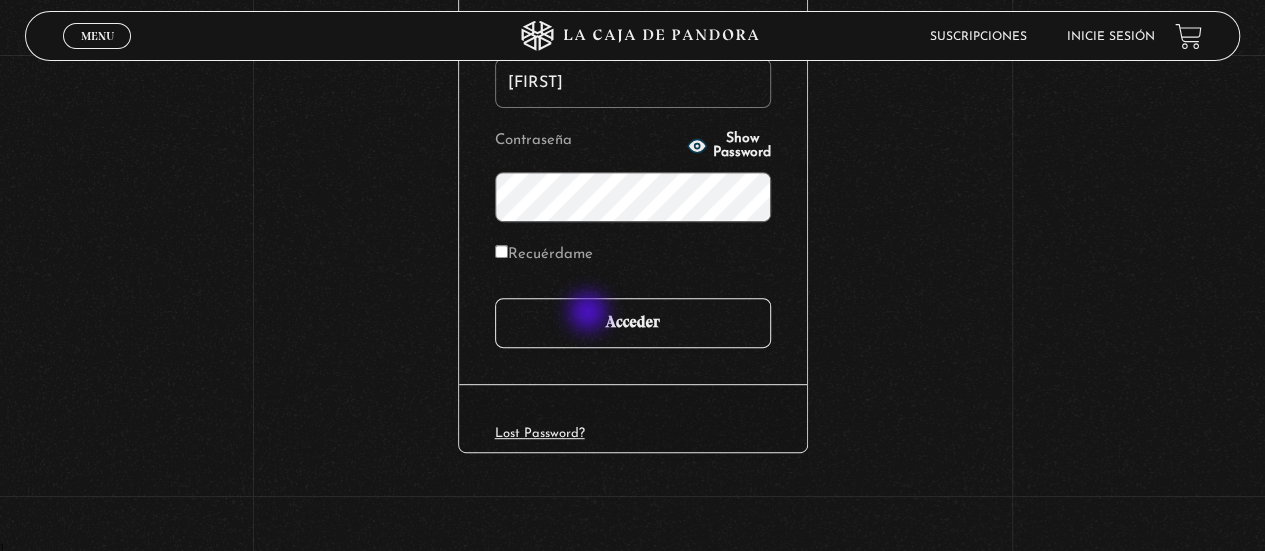 click on "Acceder" at bounding box center (633, 323) 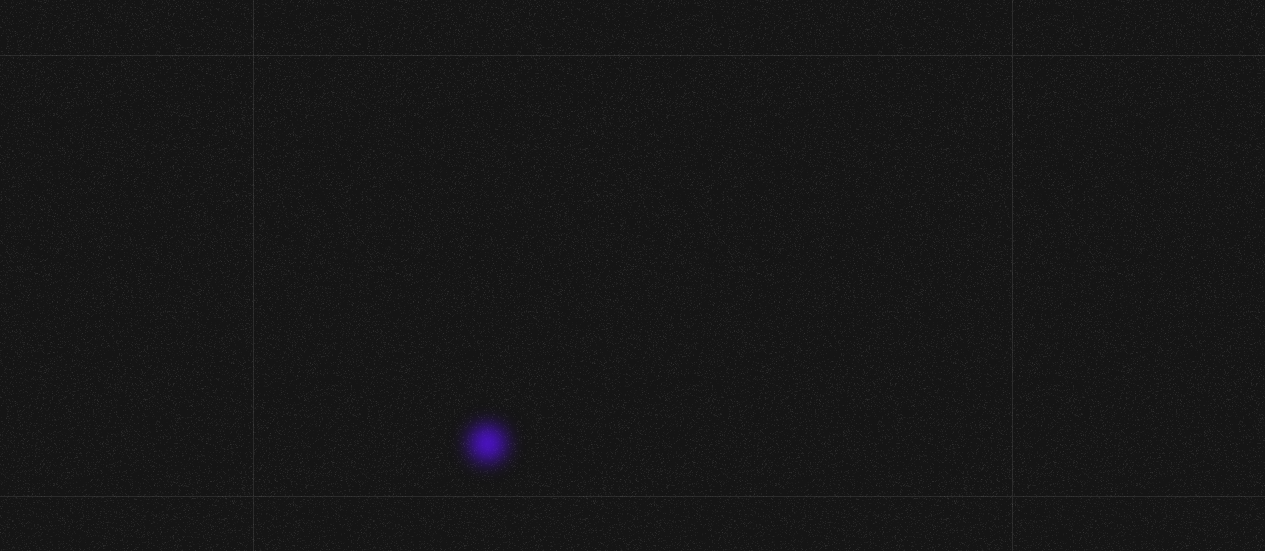 scroll, scrollTop: 0, scrollLeft: 0, axis: both 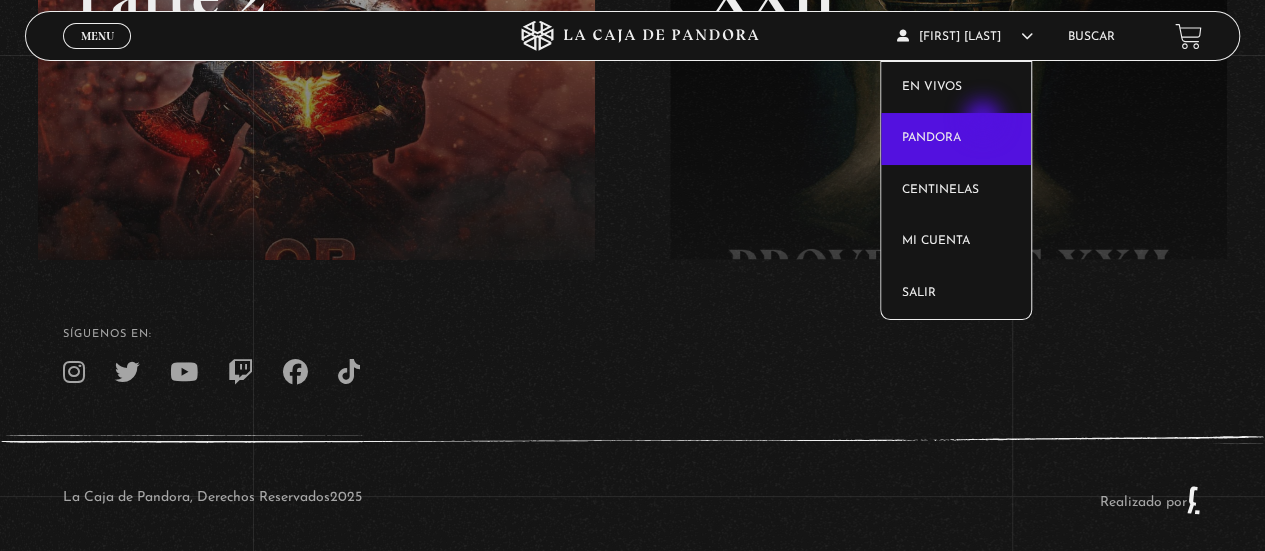 click on "Pandora" at bounding box center (956, 139) 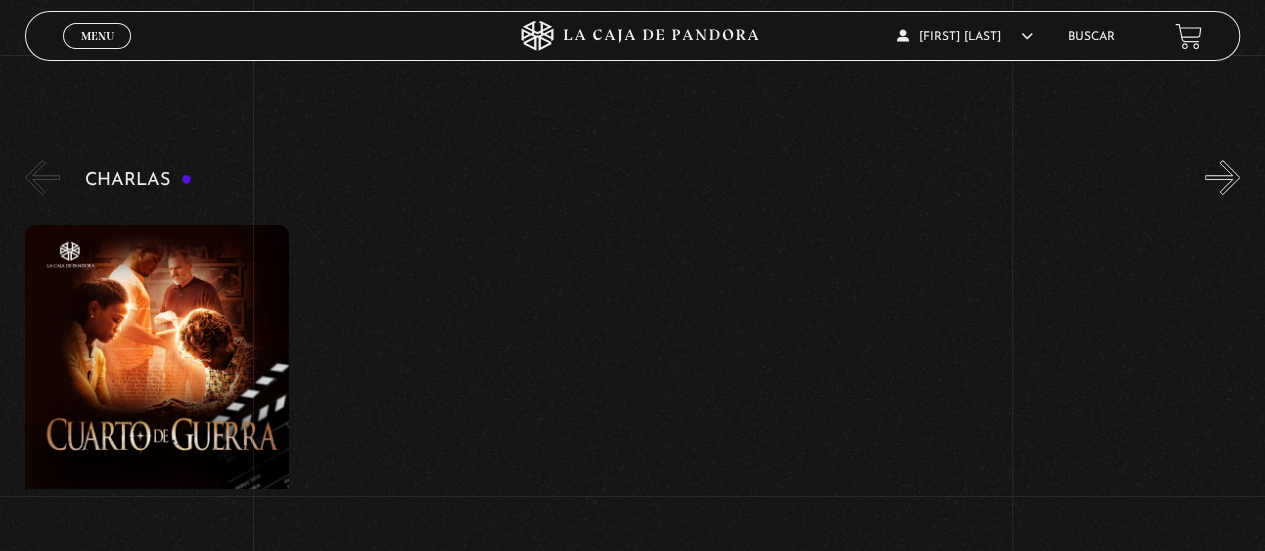 scroll, scrollTop: 240, scrollLeft: 0, axis: vertical 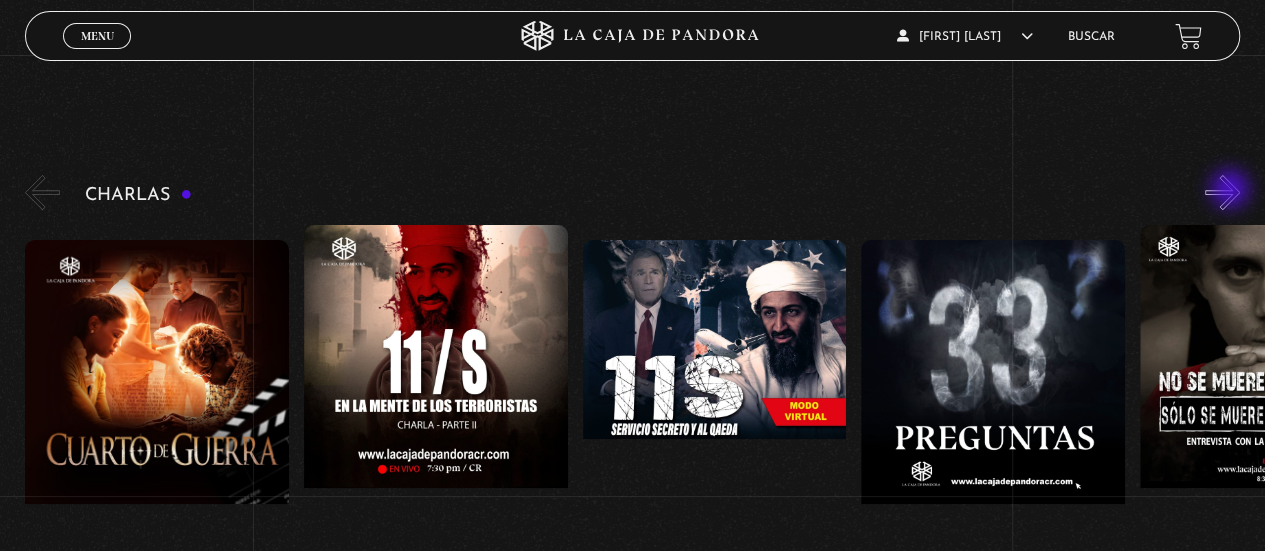 click on "»" at bounding box center (1222, 192) 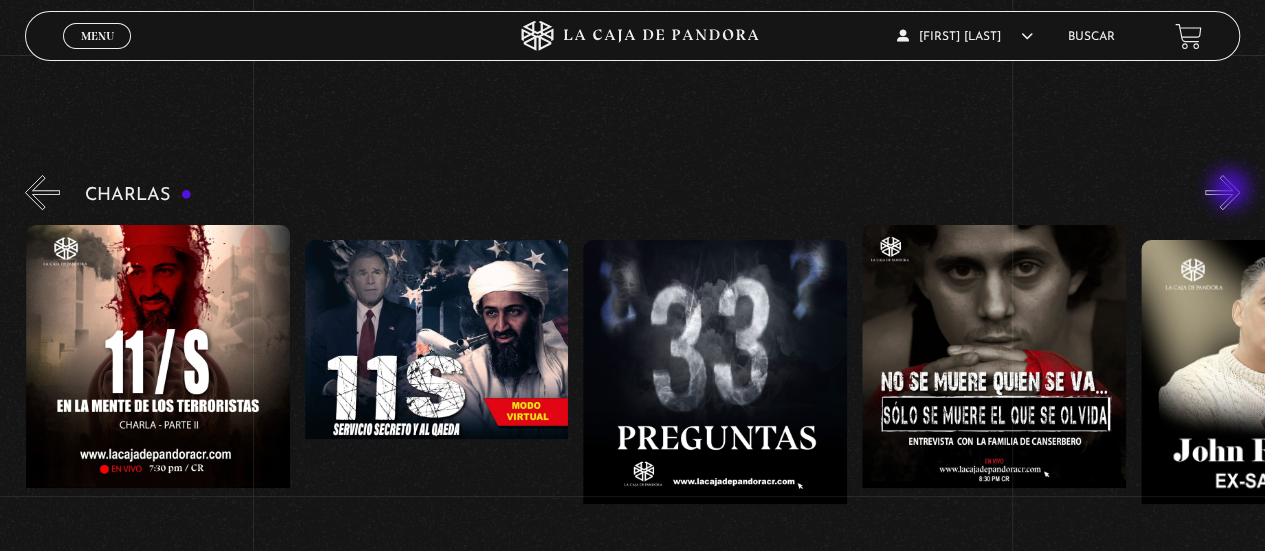 click on "»" at bounding box center [1222, 192] 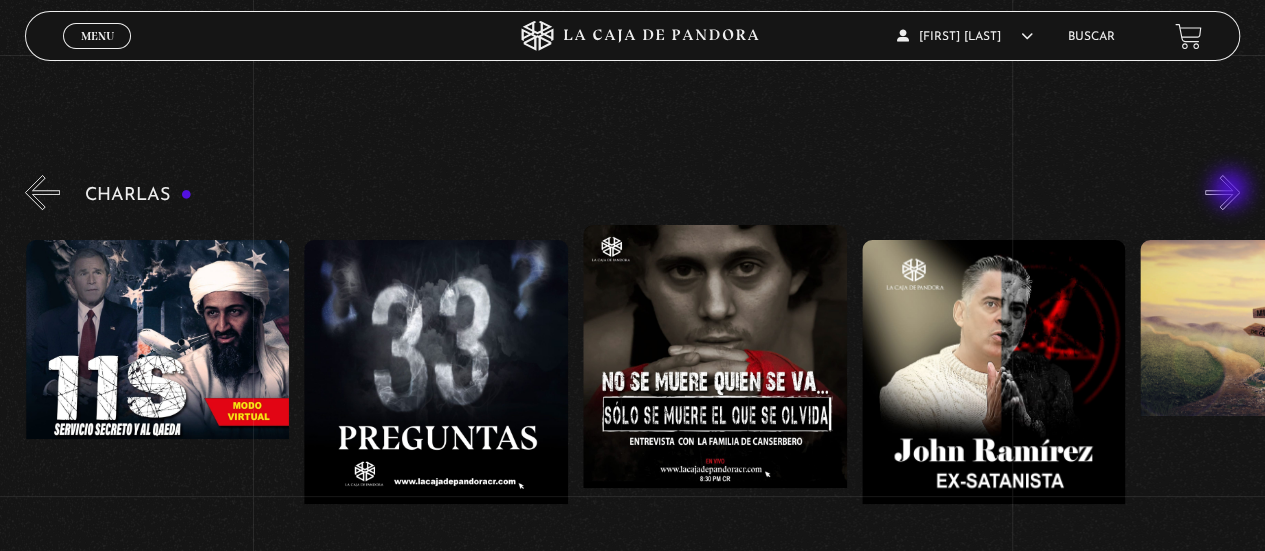 click on "»" at bounding box center (1222, 192) 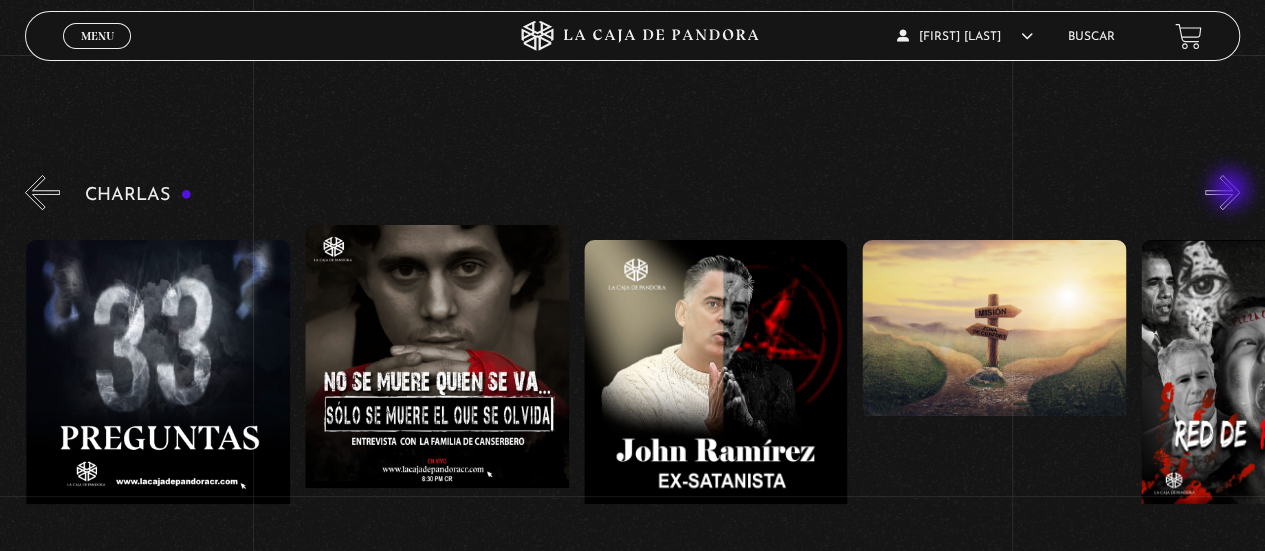 click on "»" at bounding box center (1222, 192) 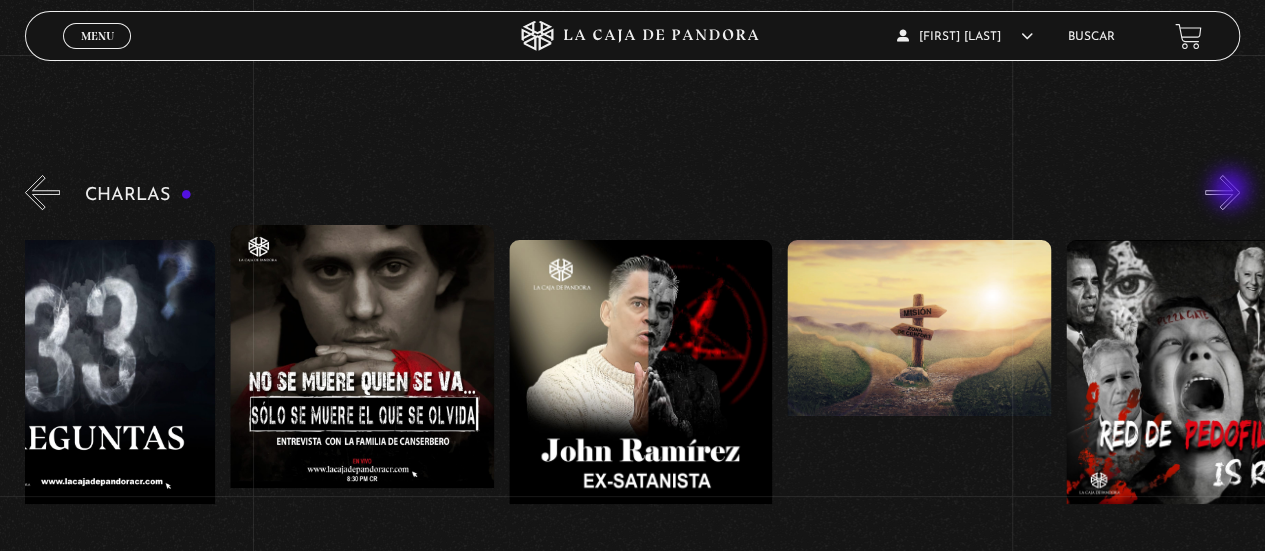 scroll, scrollTop: 0, scrollLeft: 974, axis: horizontal 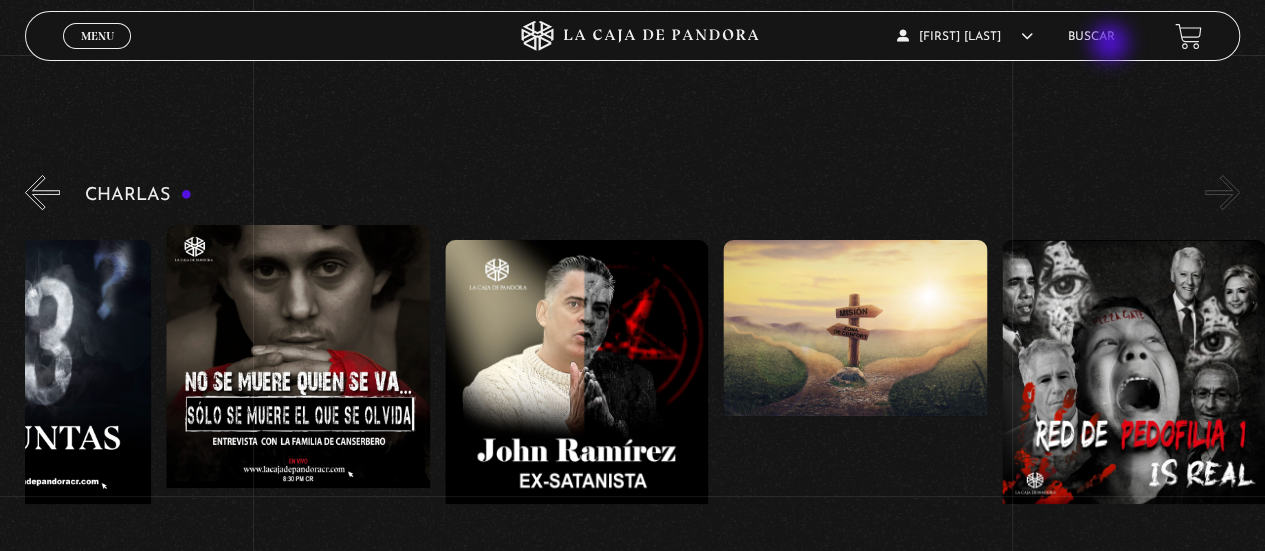 click on "Buscar" at bounding box center [1091, 36] 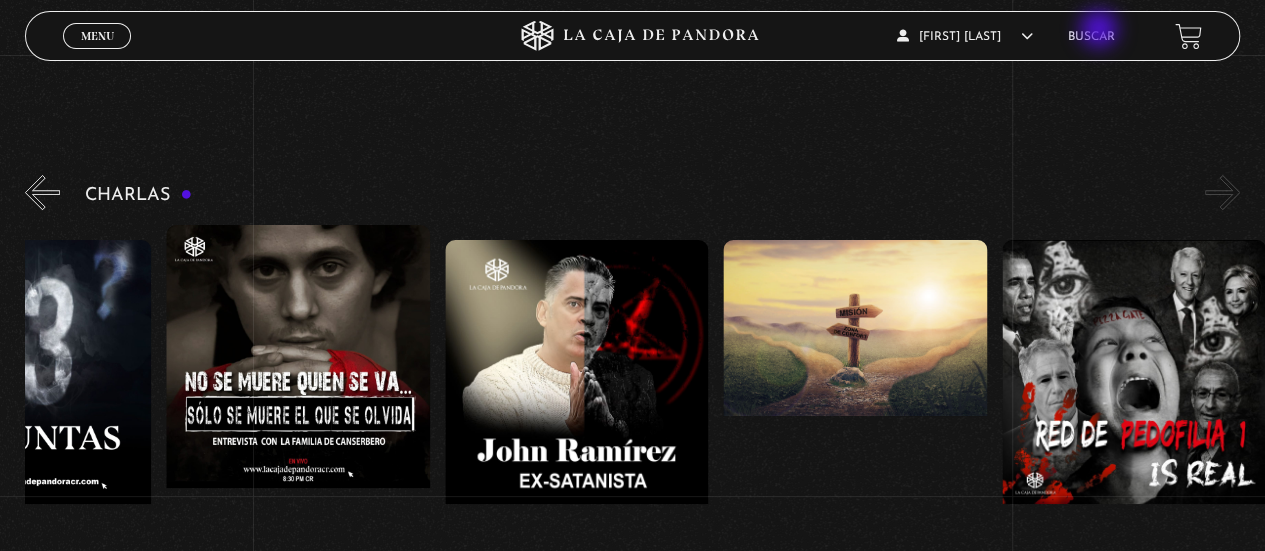 click on "Buscar" at bounding box center (1091, 37) 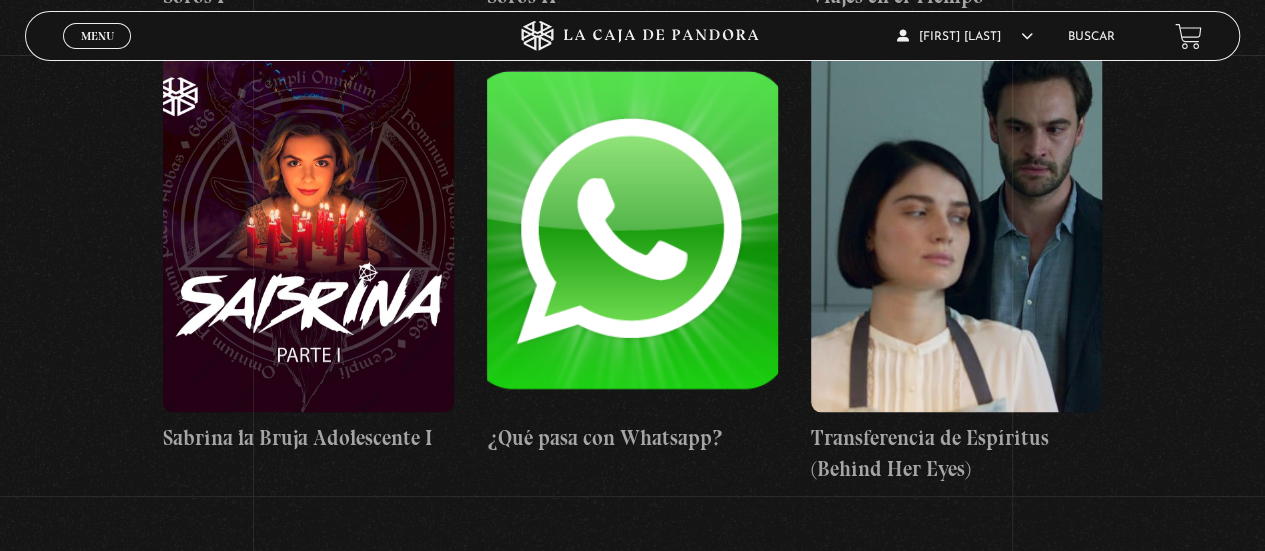 scroll, scrollTop: 50136, scrollLeft: 0, axis: vertical 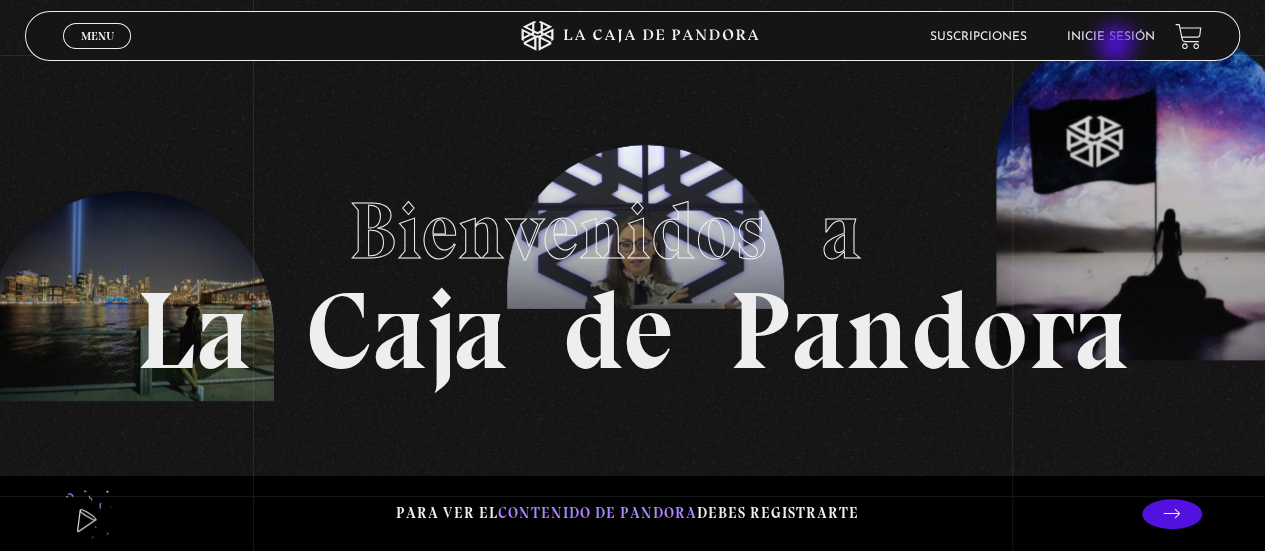 click on "Inicie sesión" at bounding box center (1111, 36) 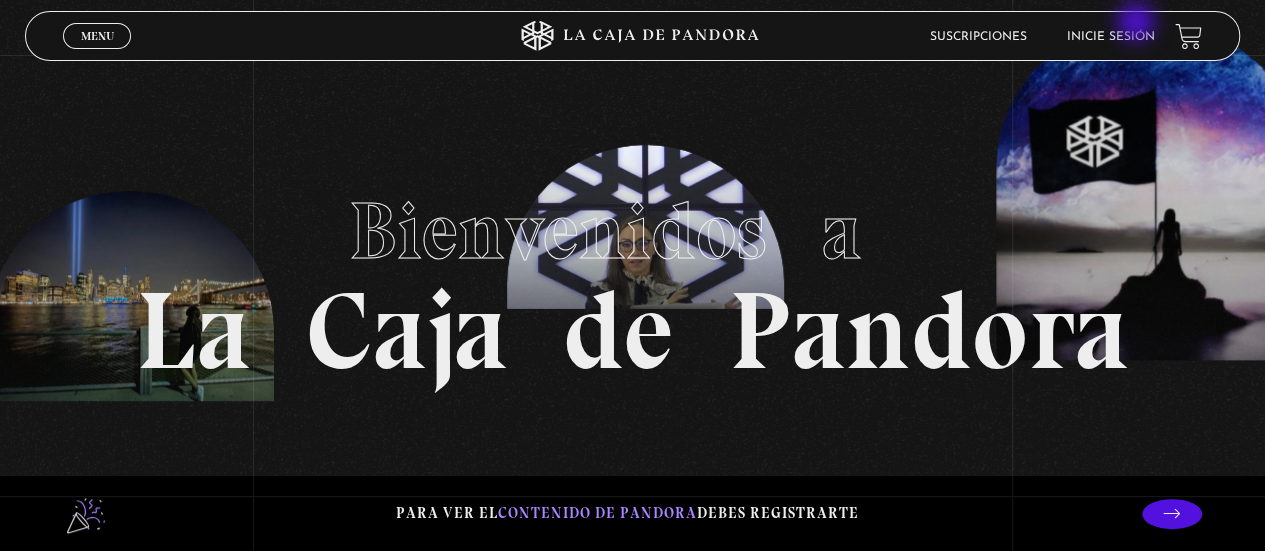 click on "Inicie sesión" at bounding box center [1111, 36] 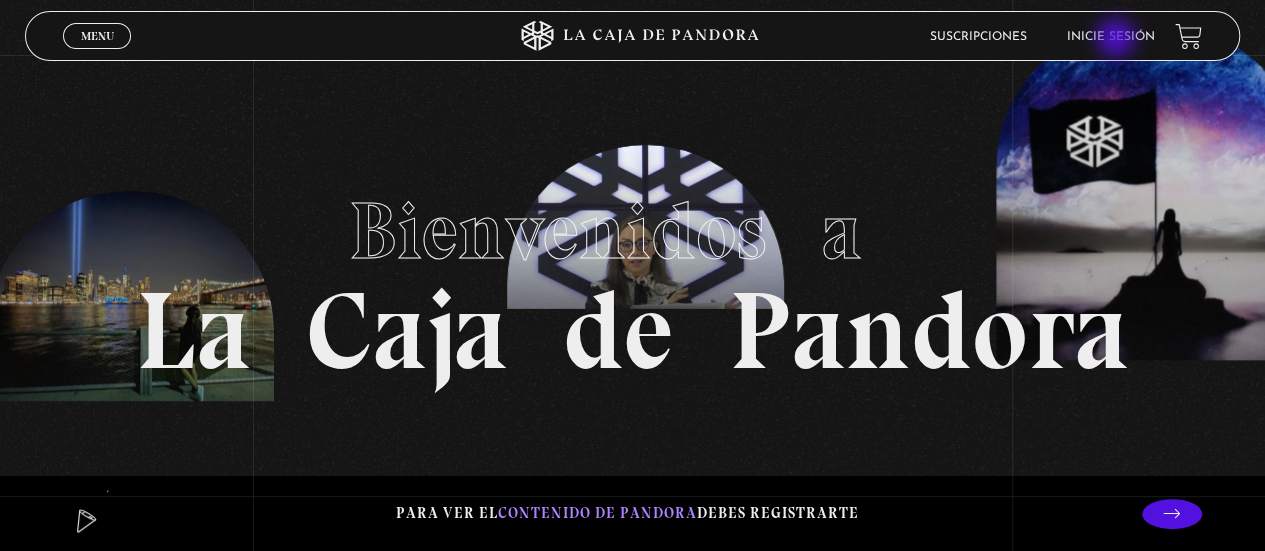 click on "Inicie sesión" at bounding box center [1111, 37] 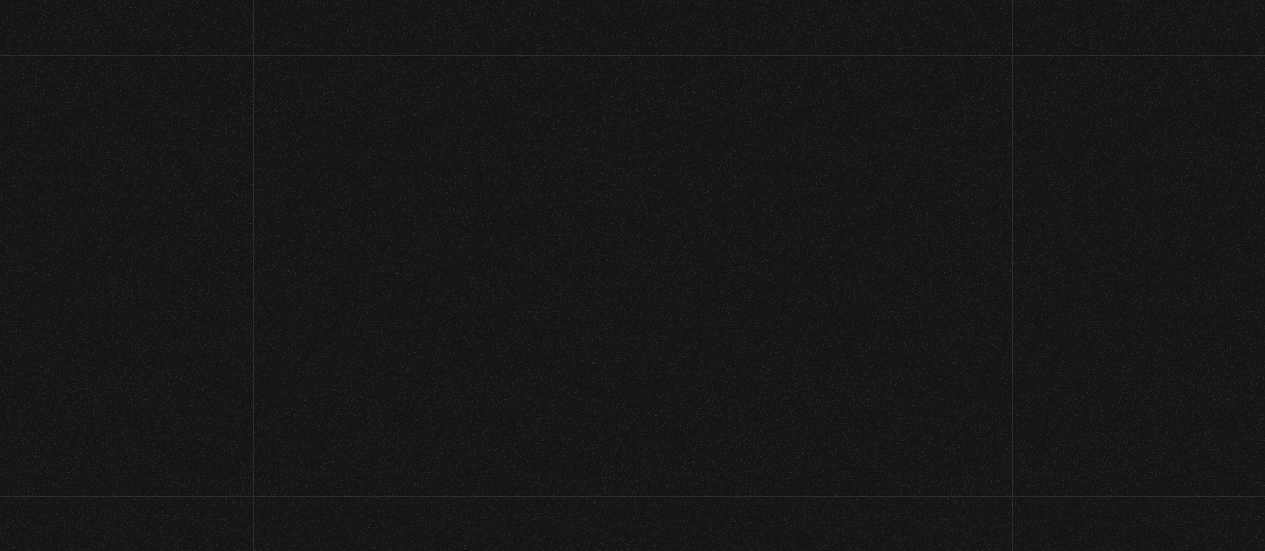 scroll, scrollTop: 0, scrollLeft: 0, axis: both 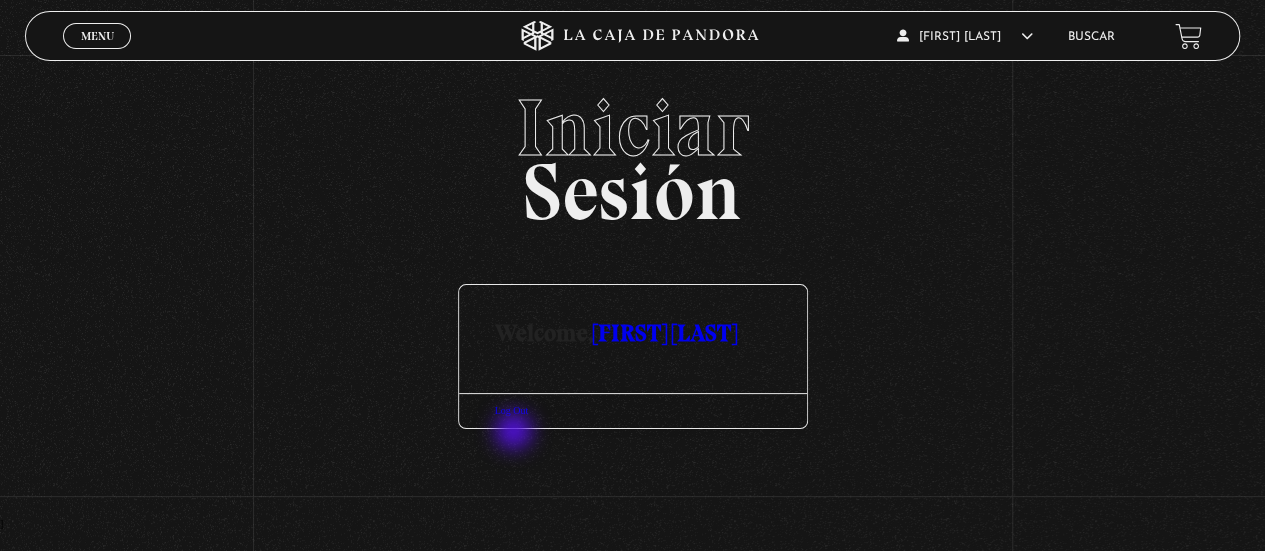 click on "Log Out" at bounding box center (512, 410) 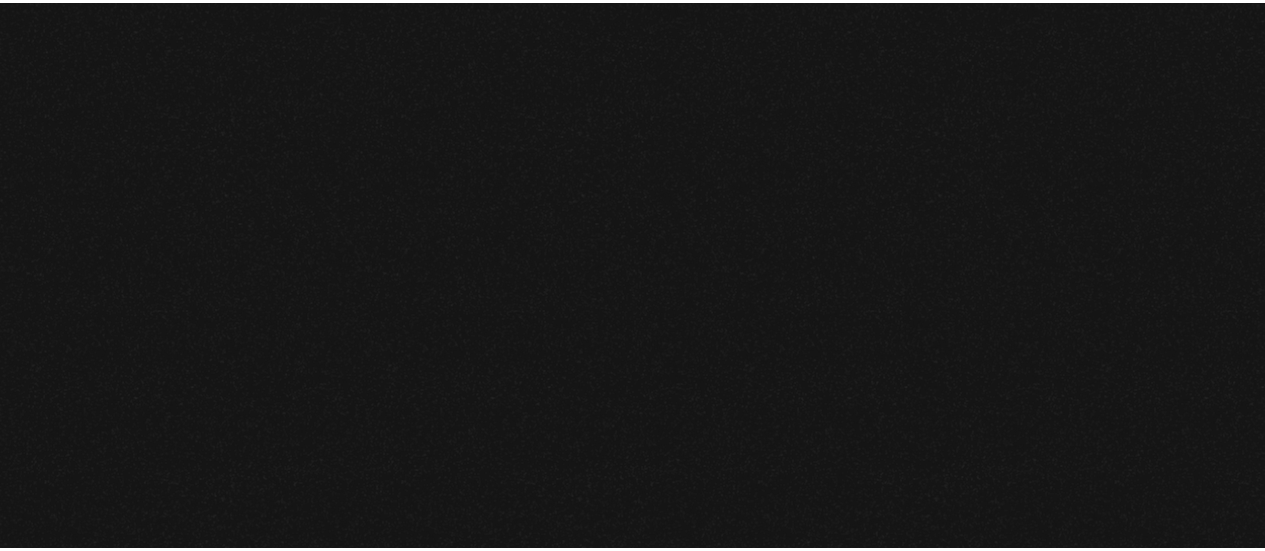 scroll, scrollTop: 0, scrollLeft: 0, axis: both 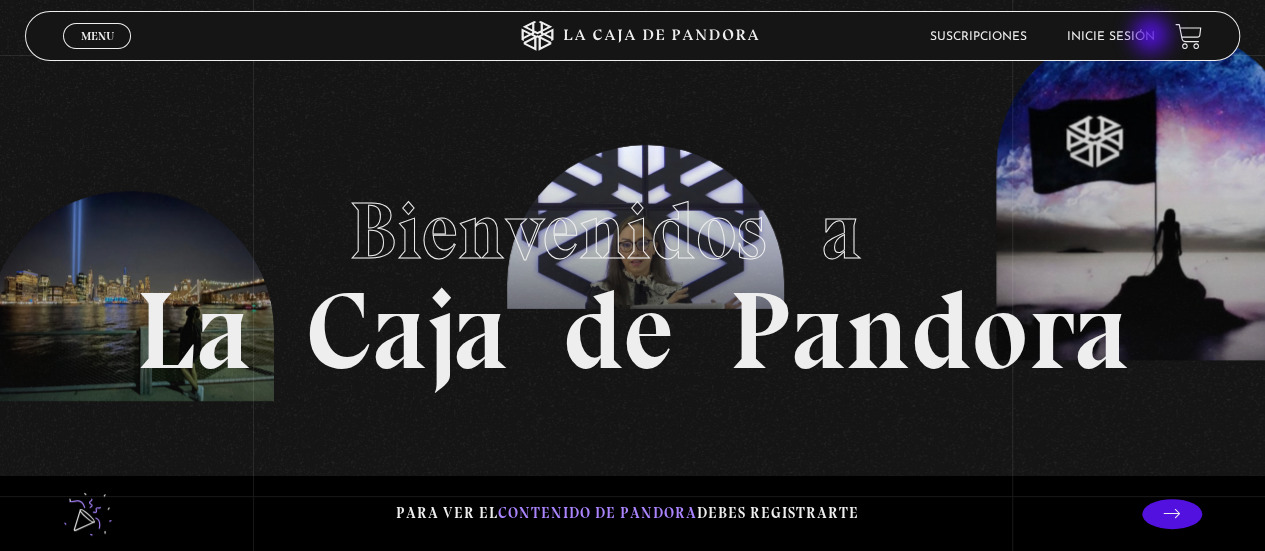 click on "Inicie sesión" at bounding box center [1111, 37] 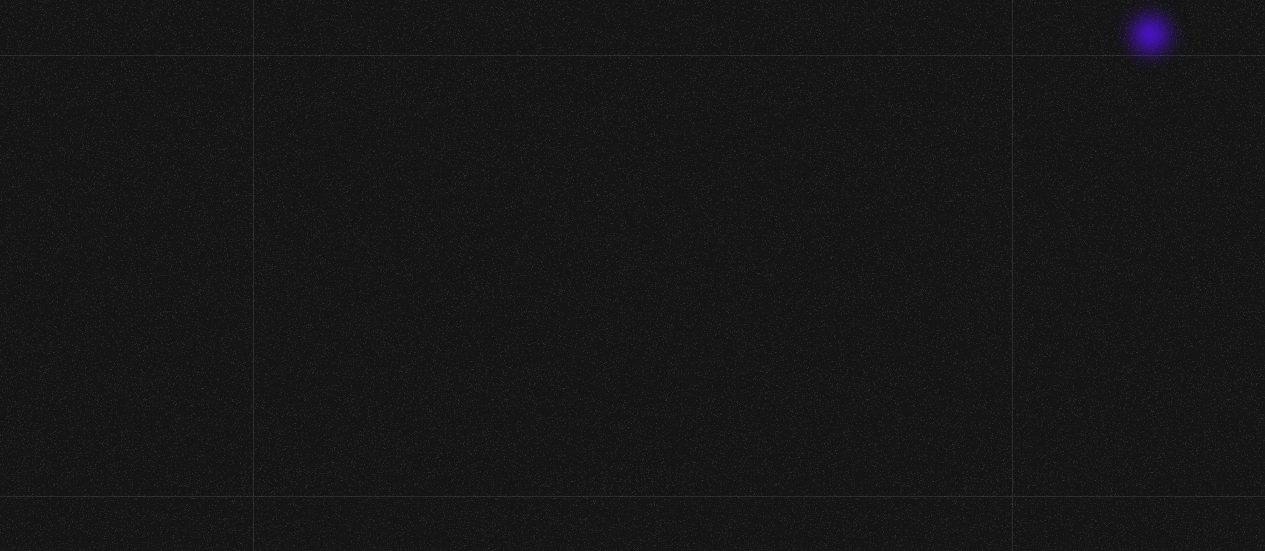 scroll, scrollTop: 0, scrollLeft: 0, axis: both 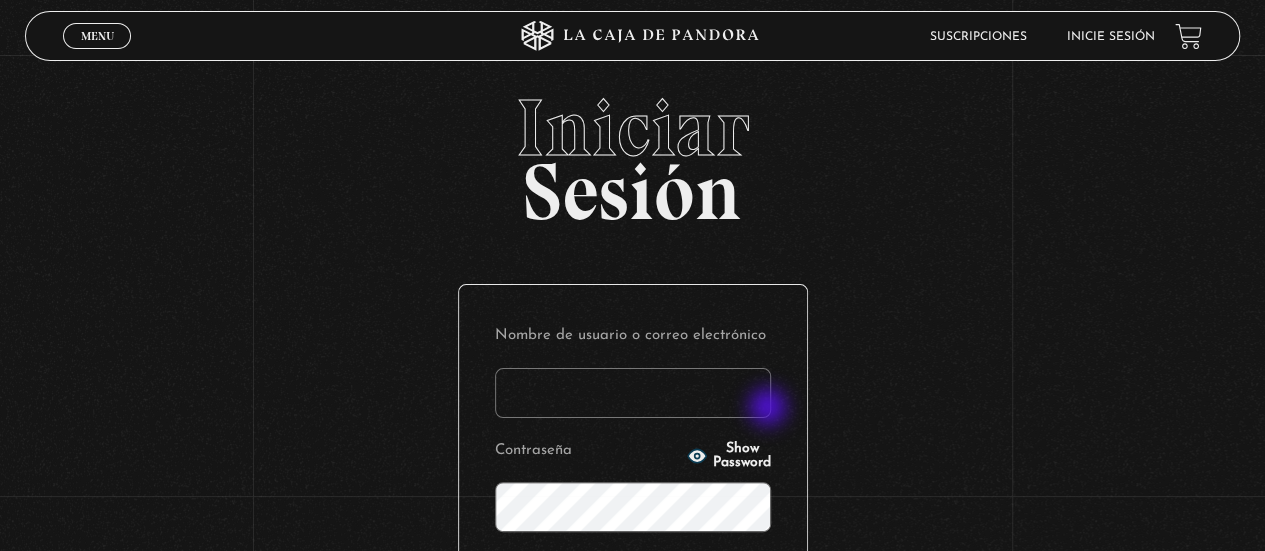 type on "[USERNAME]" 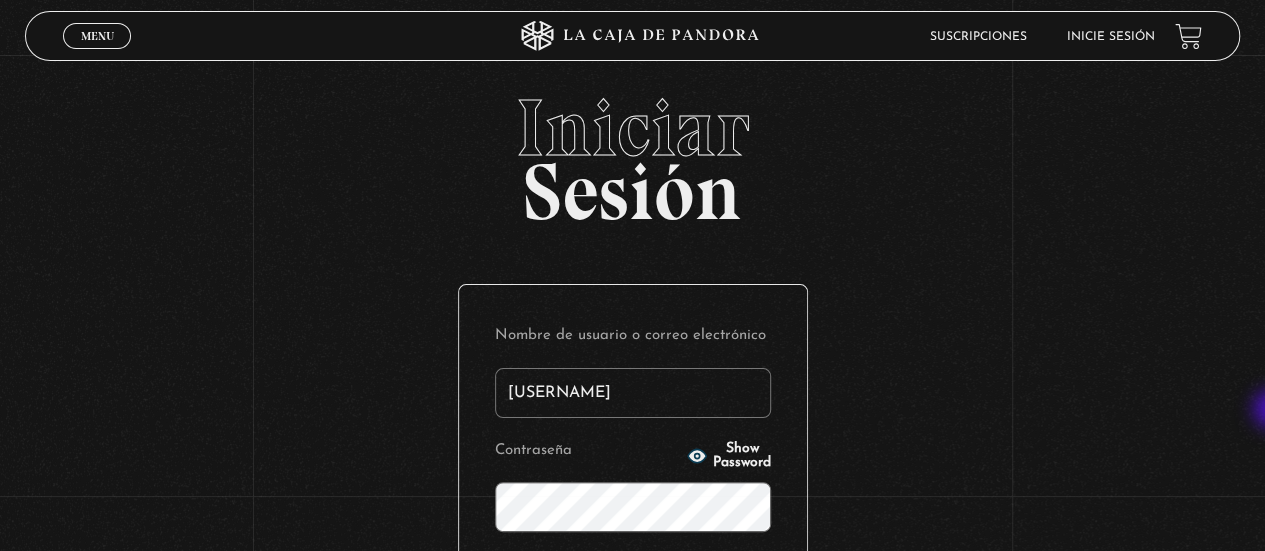 scroll, scrollTop: 310, scrollLeft: 0, axis: vertical 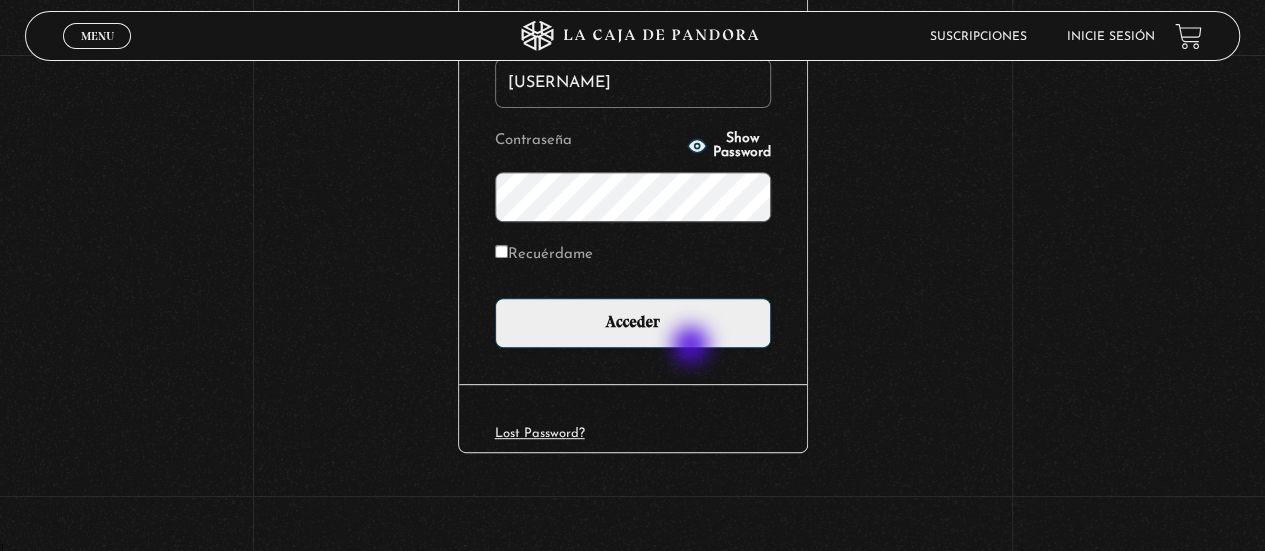 click on "Nombre de usuario o correo electrónico   [EMAIL]   Contraseña         Show Password    Recuérdame   Acceder" at bounding box center (633, 179) 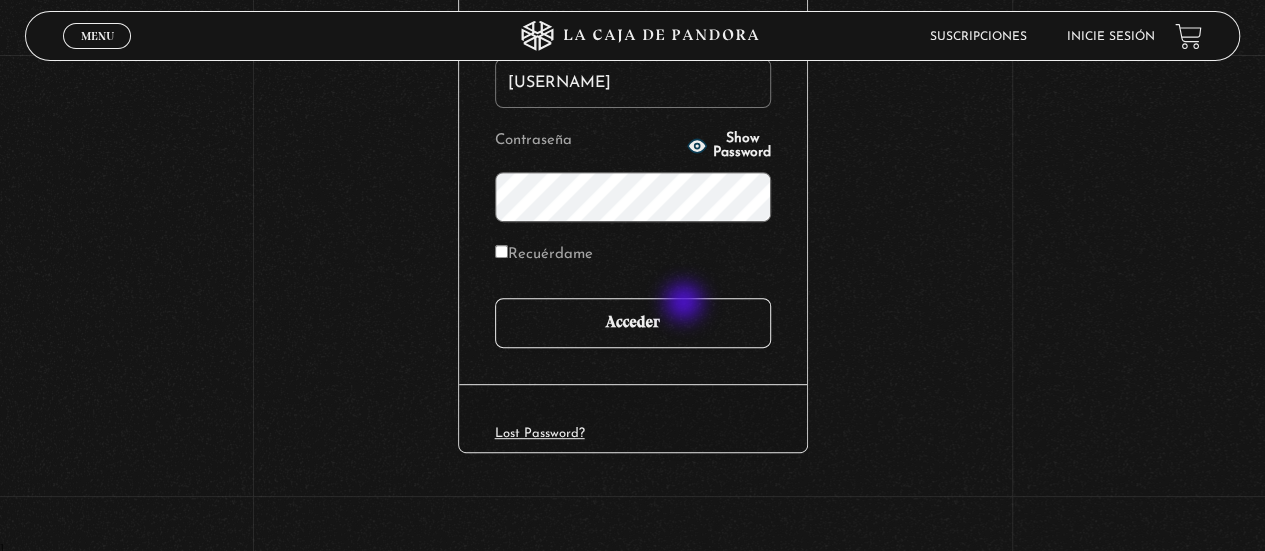 click on "Acceder" at bounding box center (633, 323) 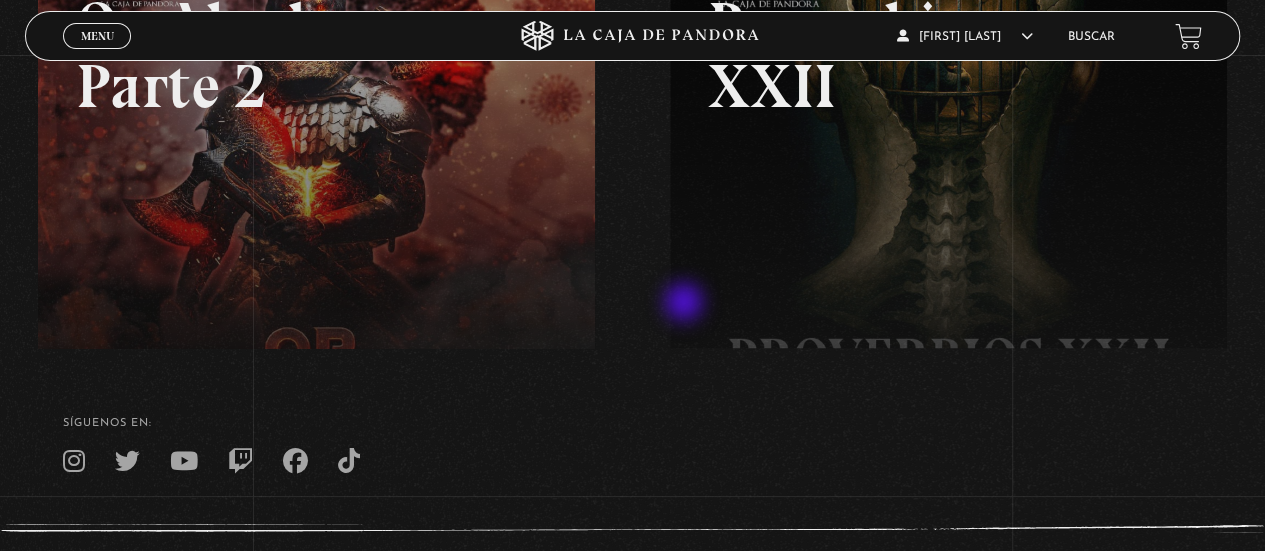 scroll, scrollTop: 360, scrollLeft: 0, axis: vertical 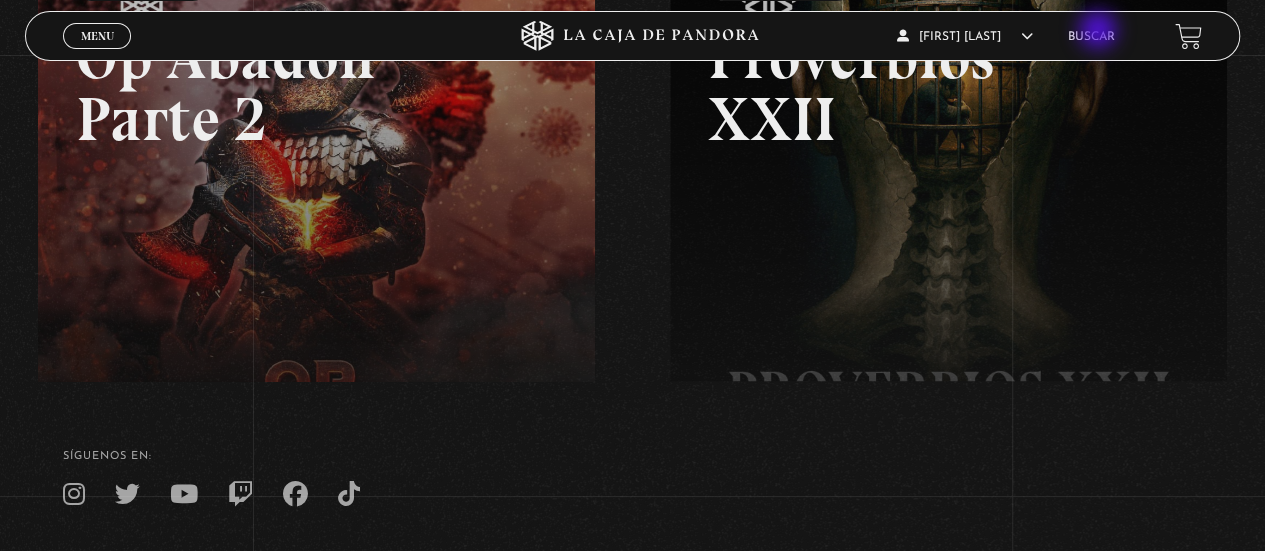 click on "Buscar" at bounding box center (1091, 37) 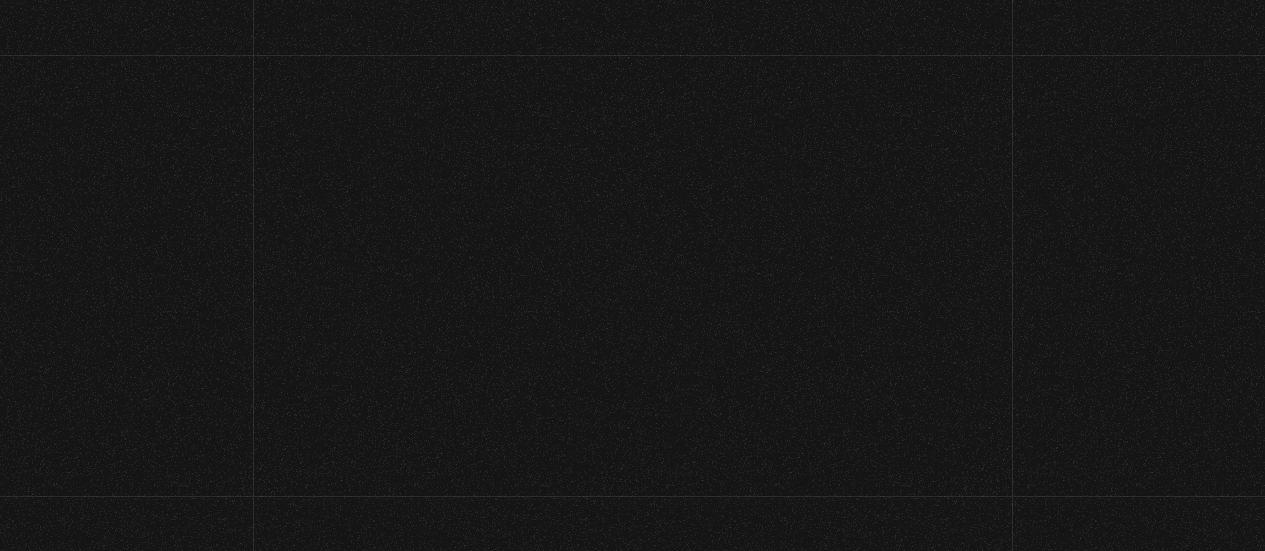 scroll, scrollTop: 0, scrollLeft: 0, axis: both 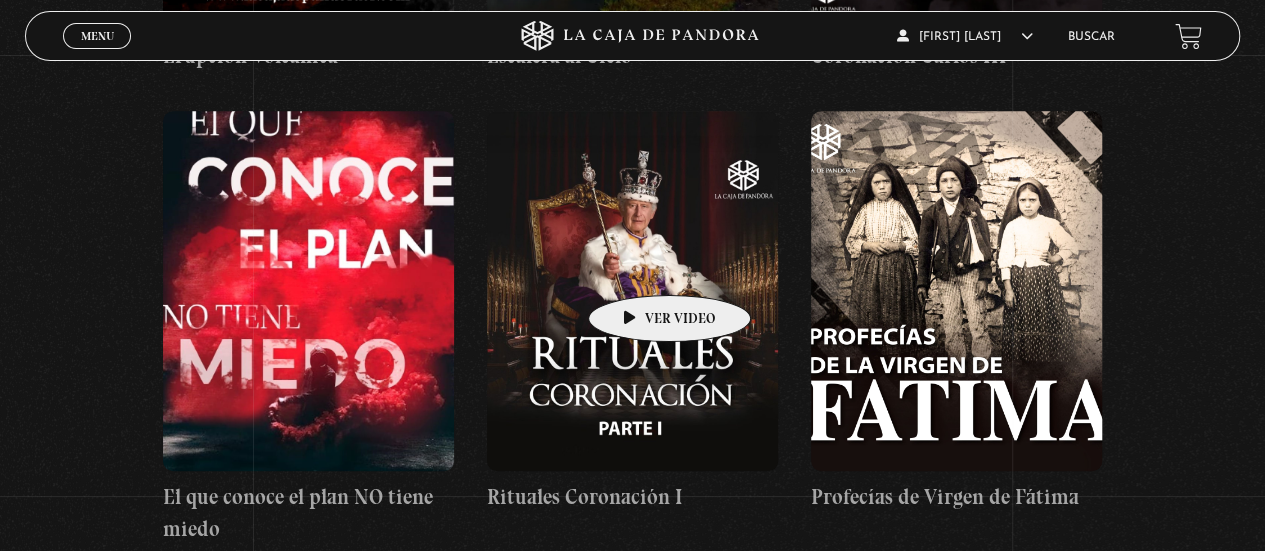 click at bounding box center (632, 291) 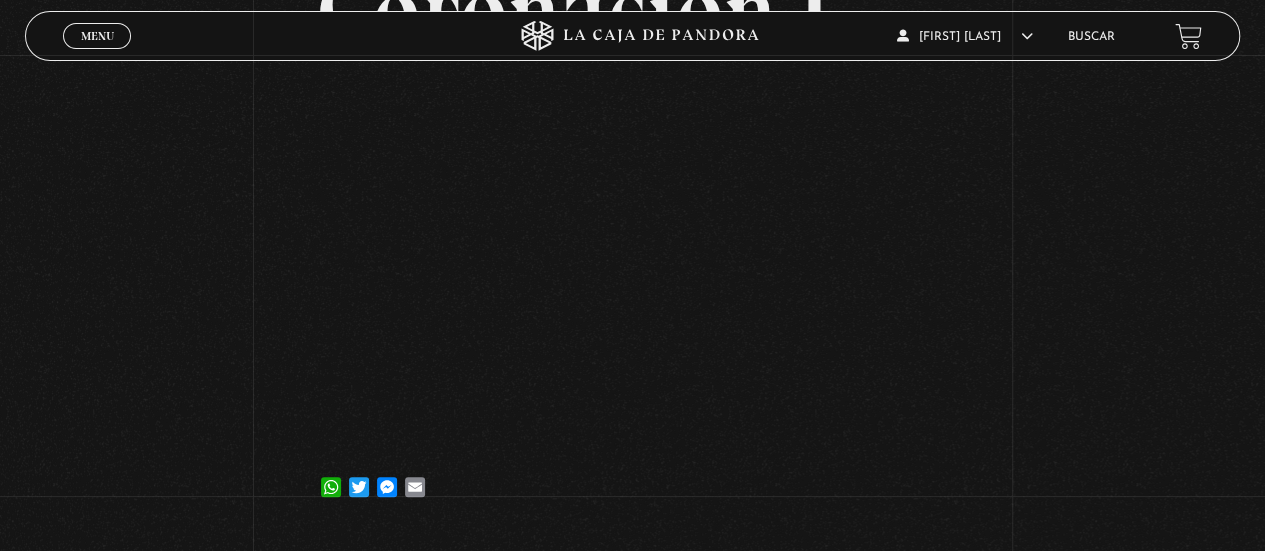 scroll, scrollTop: 280, scrollLeft: 0, axis: vertical 